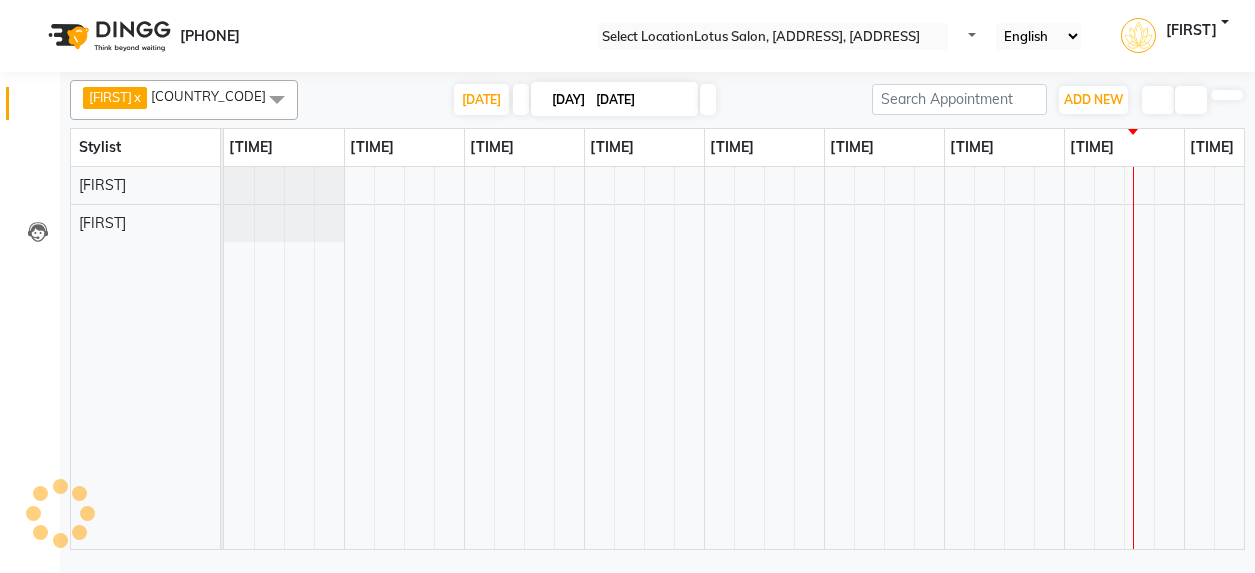 scroll, scrollTop: 0, scrollLeft: 0, axis: both 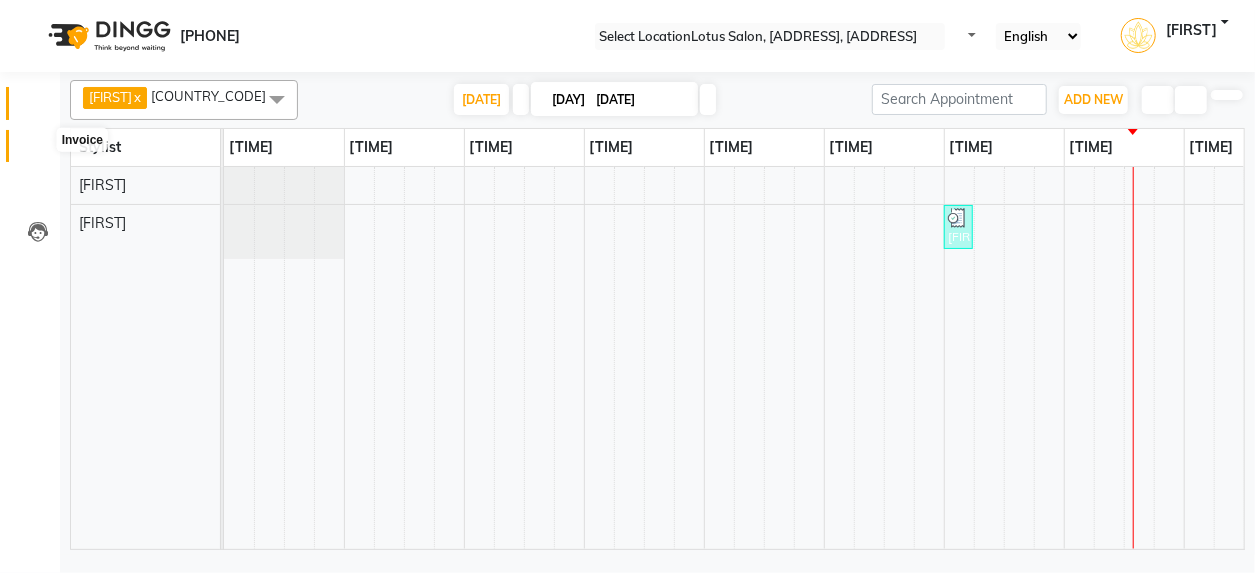 click at bounding box center [38, 151] 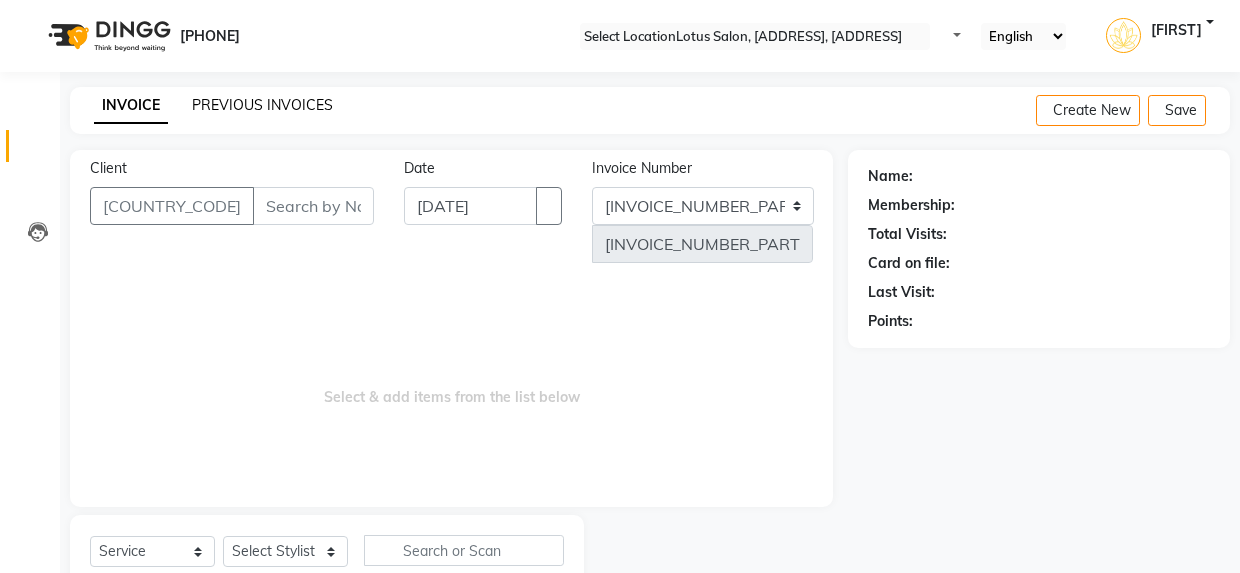 click on "PREVIOUS INVOICES" at bounding box center (262, 105) 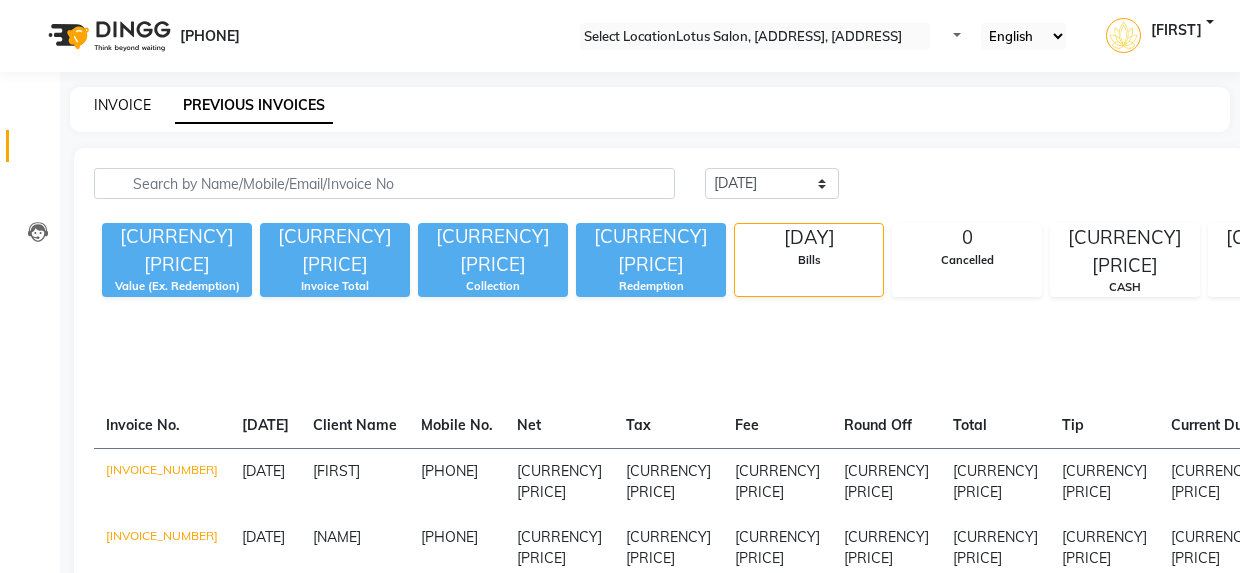 click on "INVOICE" at bounding box center (122, 105) 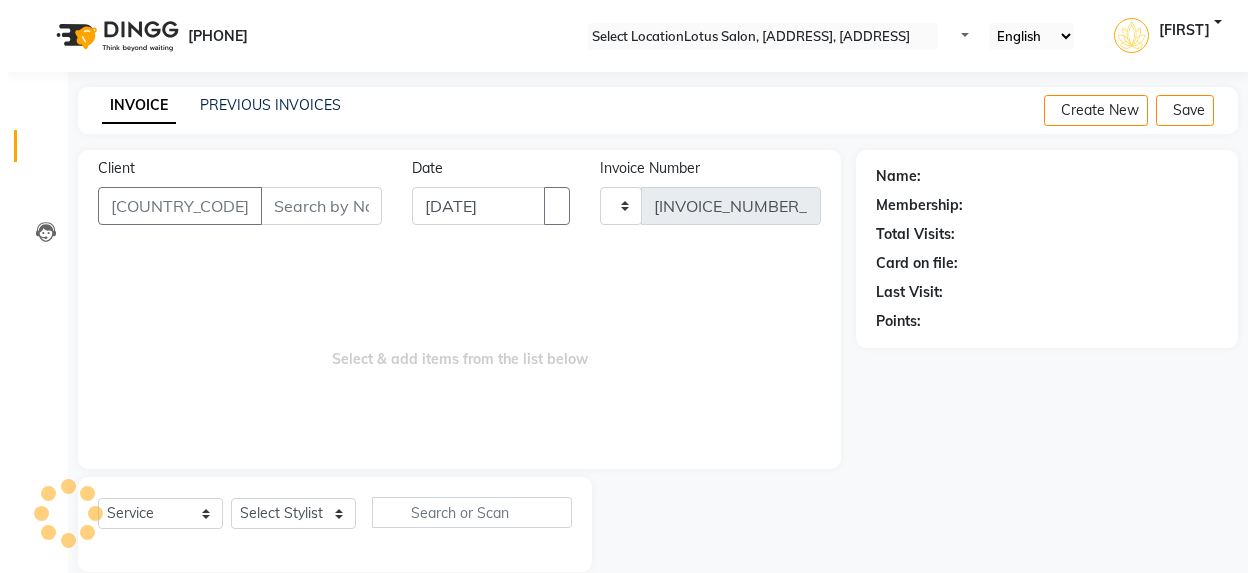 scroll, scrollTop: 27, scrollLeft: 0, axis: vertical 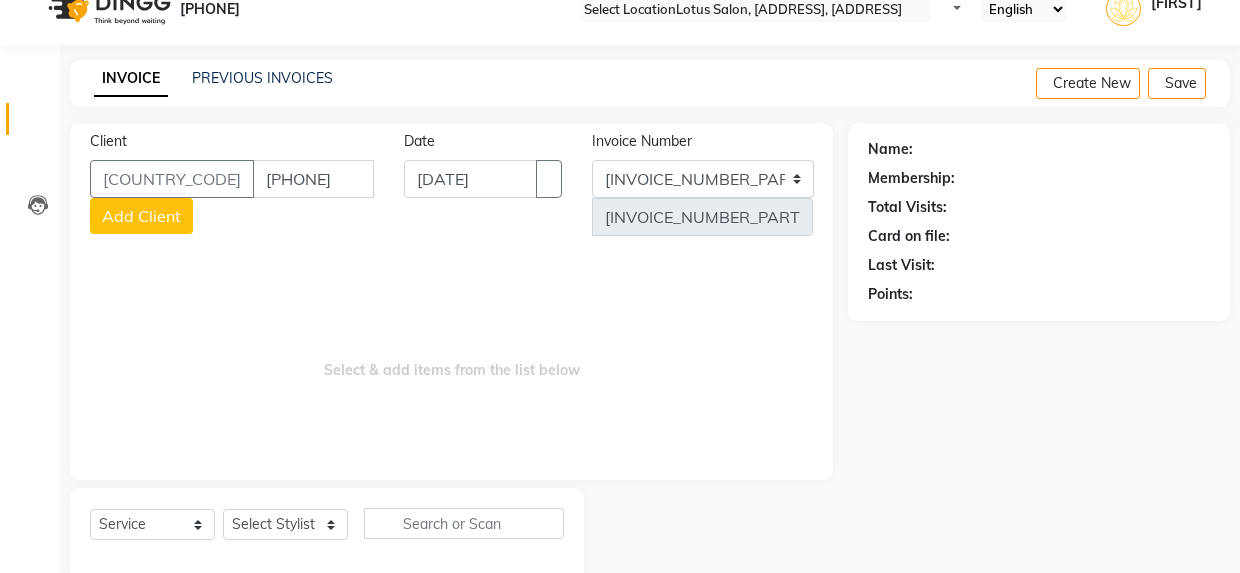 type on "[PHONE]" 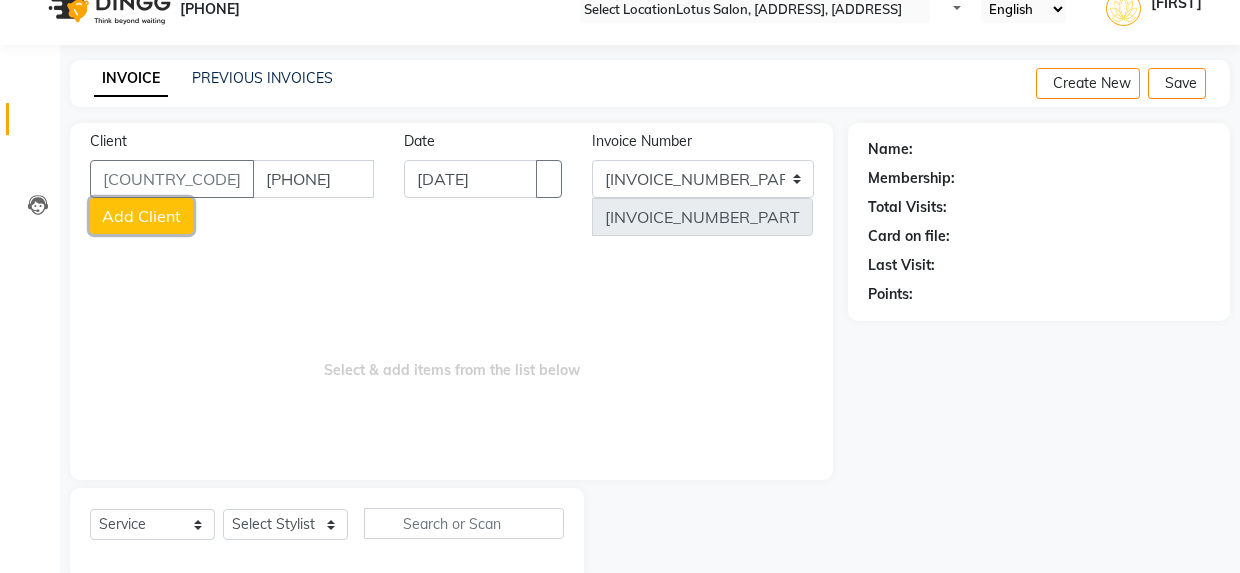click on "Add Client" at bounding box center [141, 216] 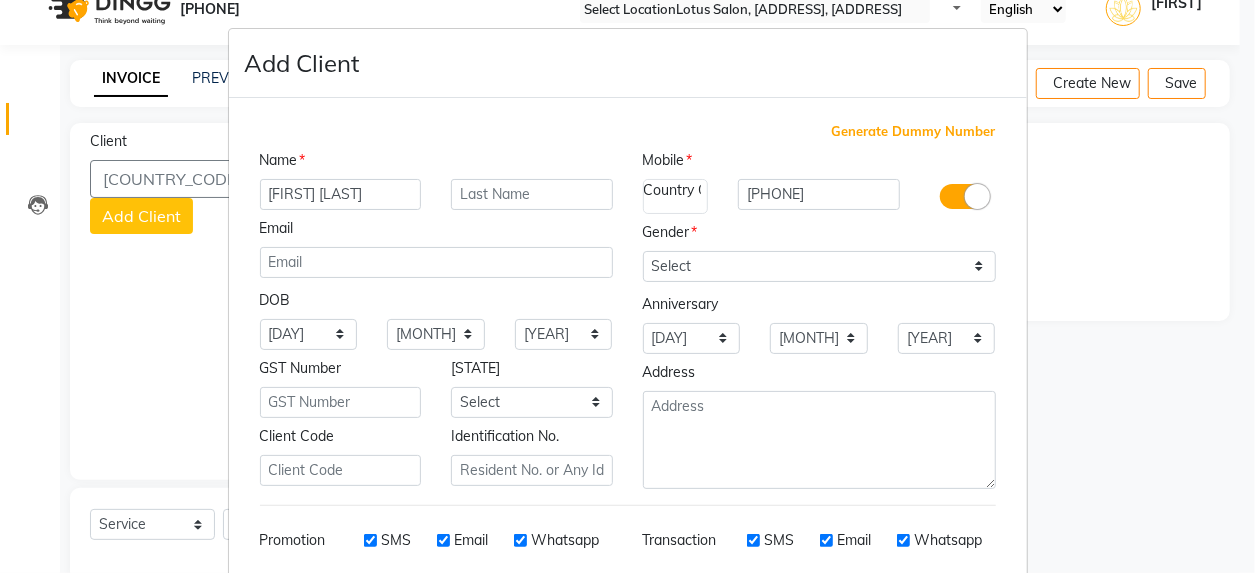 type on "[FIRST] [LAST]" 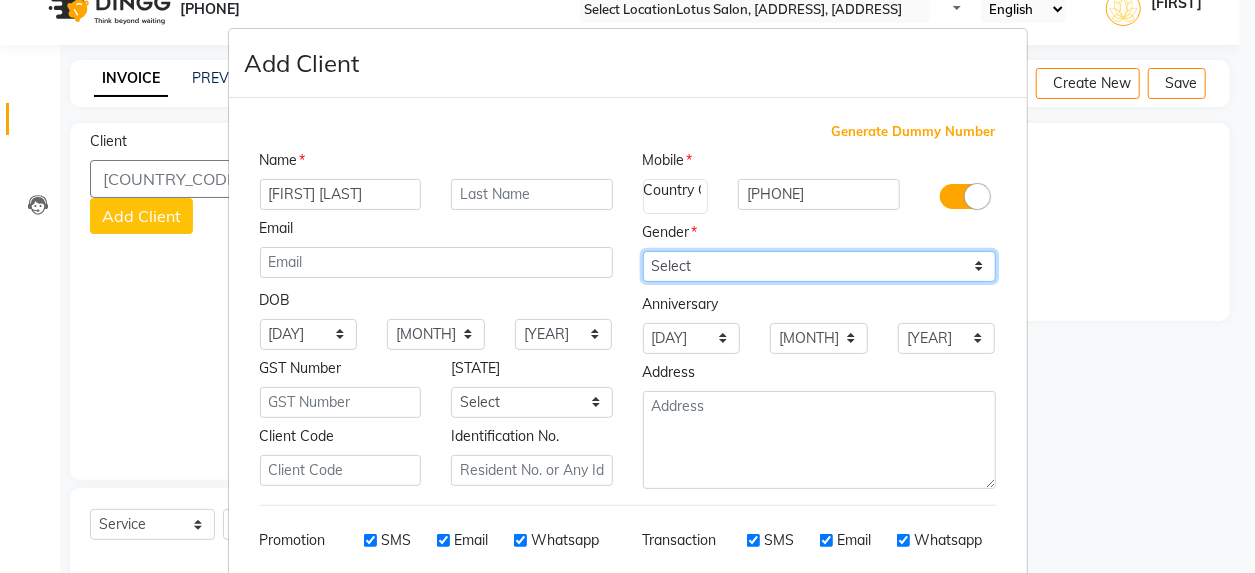 click on "Select Male Female Other Prefer Not To Say" at bounding box center (819, 266) 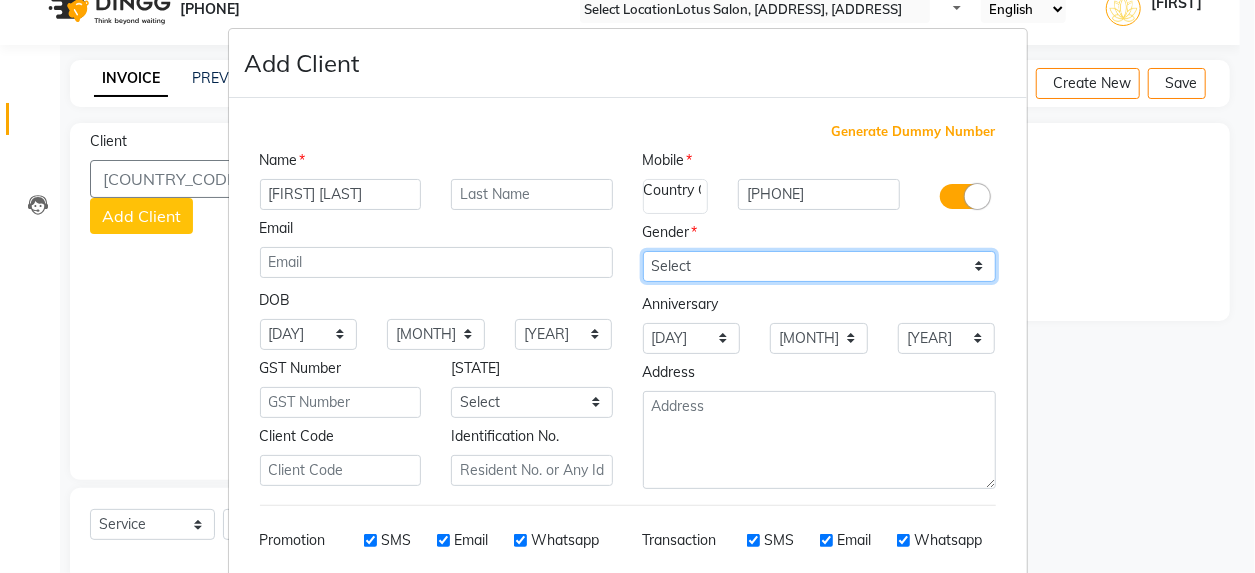 select on "[GENDER]" 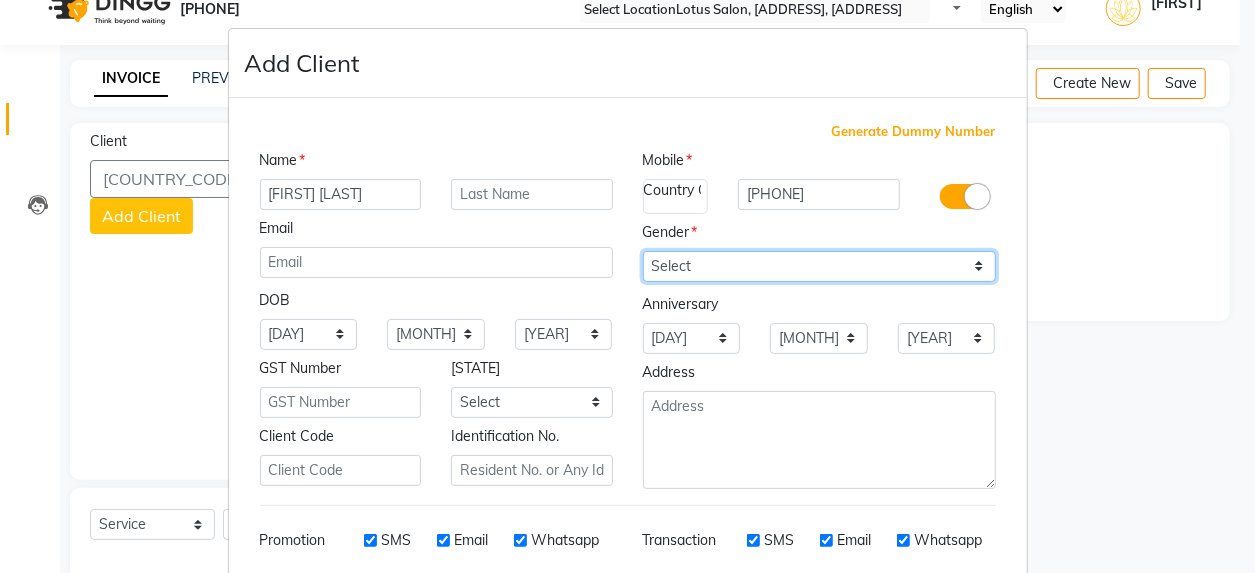 click on "Select Male Female Other Prefer Not To Say" at bounding box center (819, 266) 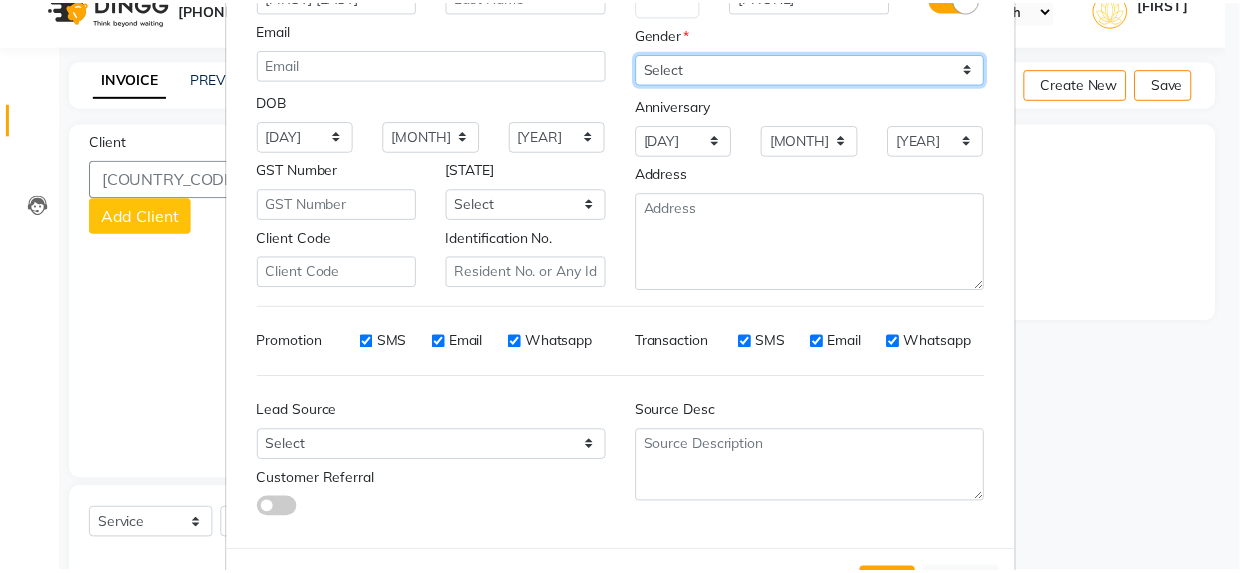scroll, scrollTop: 272, scrollLeft: 0, axis: vertical 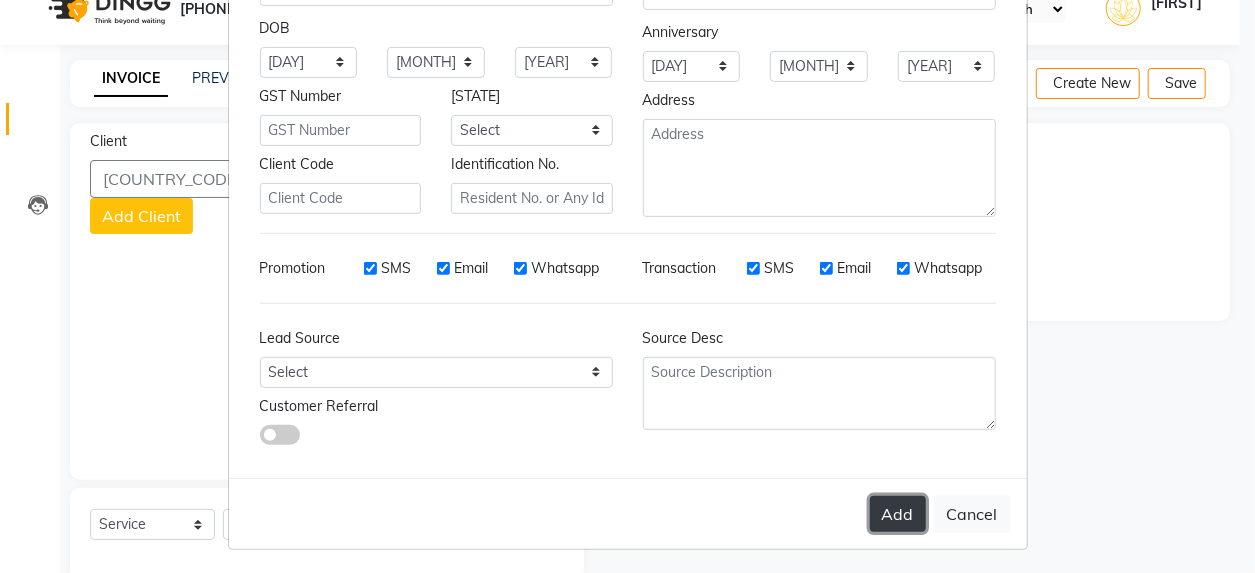 click on "Add" at bounding box center [898, 514] 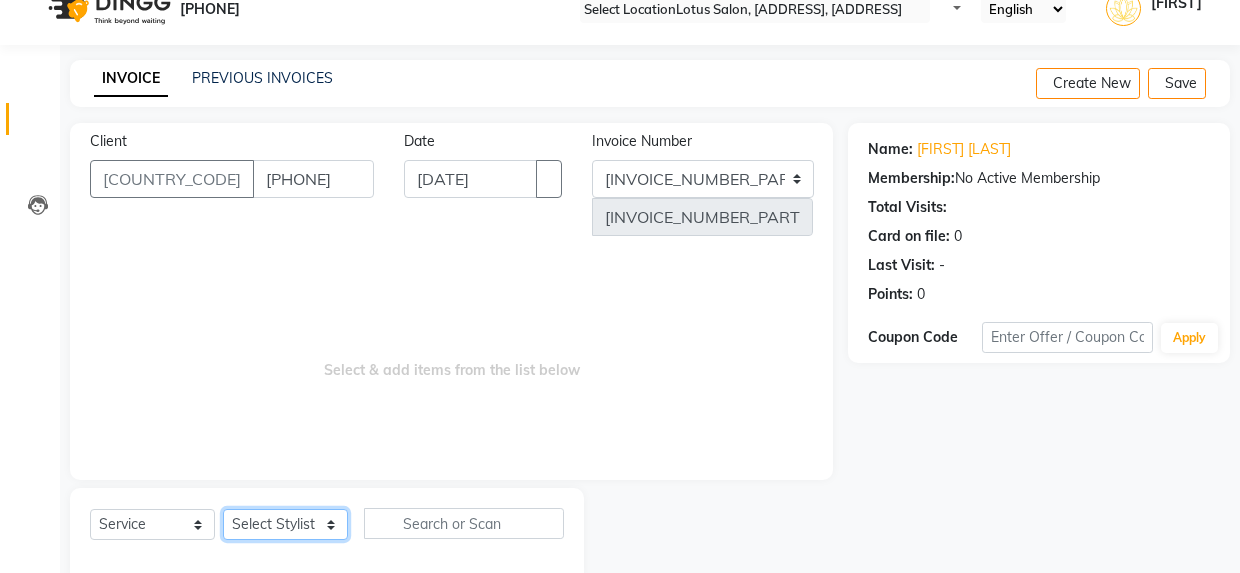 click on "Select Stylist [NAME] [NAME] [NAME] [NAME] [NAME]" at bounding box center [285, 524] 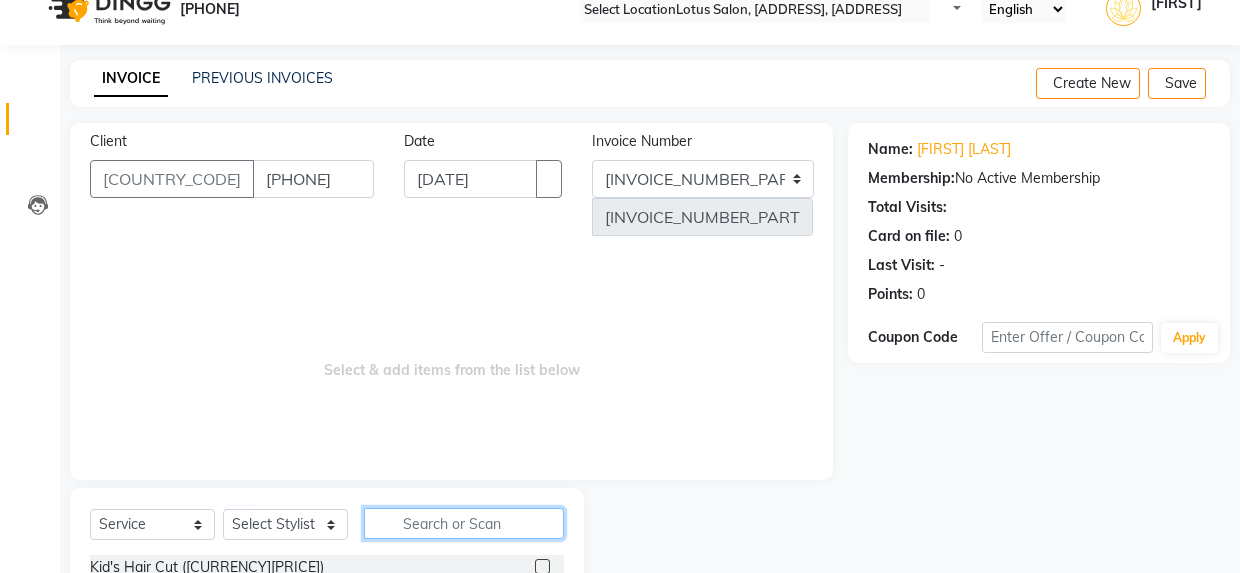 click at bounding box center (464, 523) 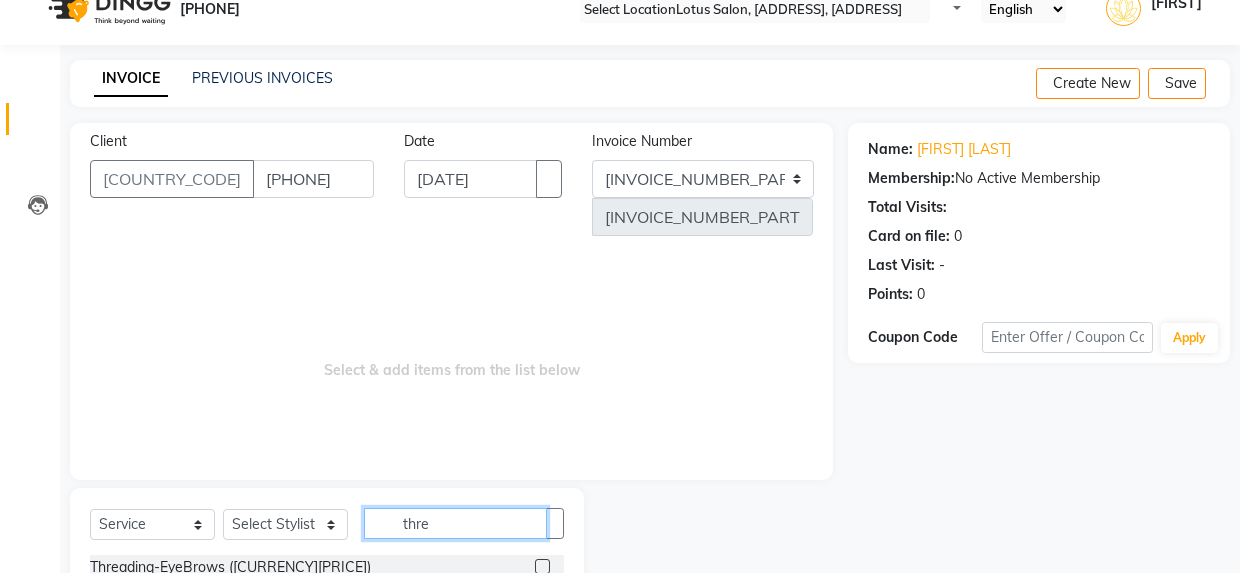 type on "thre" 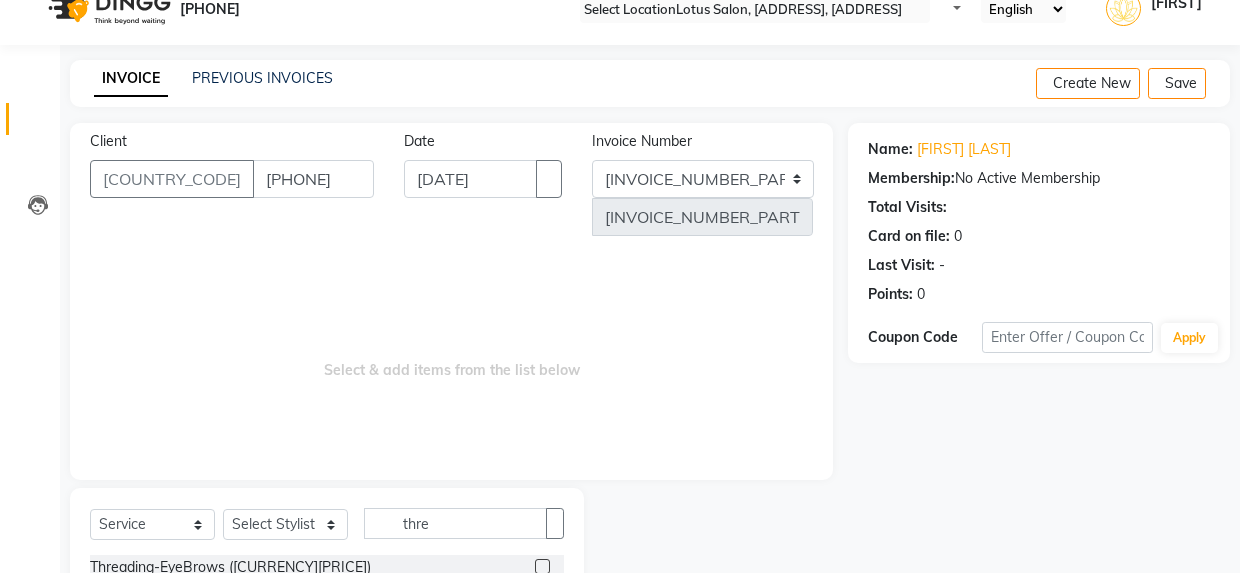 click at bounding box center [542, 566] 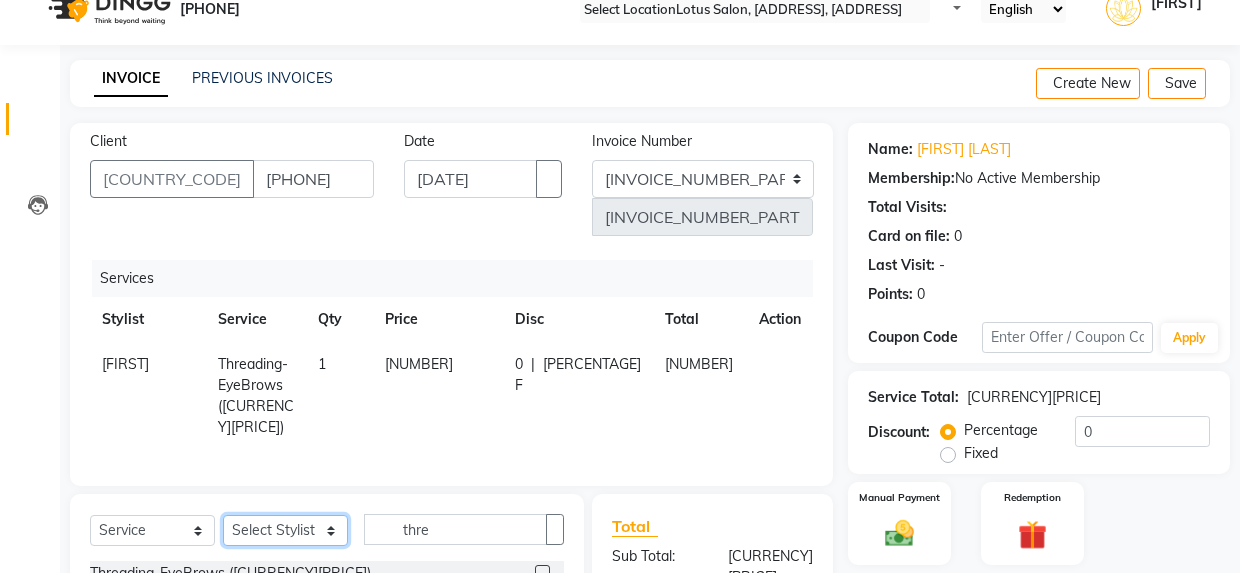 click on "Select Stylist [NAME] [NAME] [NAME] [NAME] [NAME]" at bounding box center (285, 530) 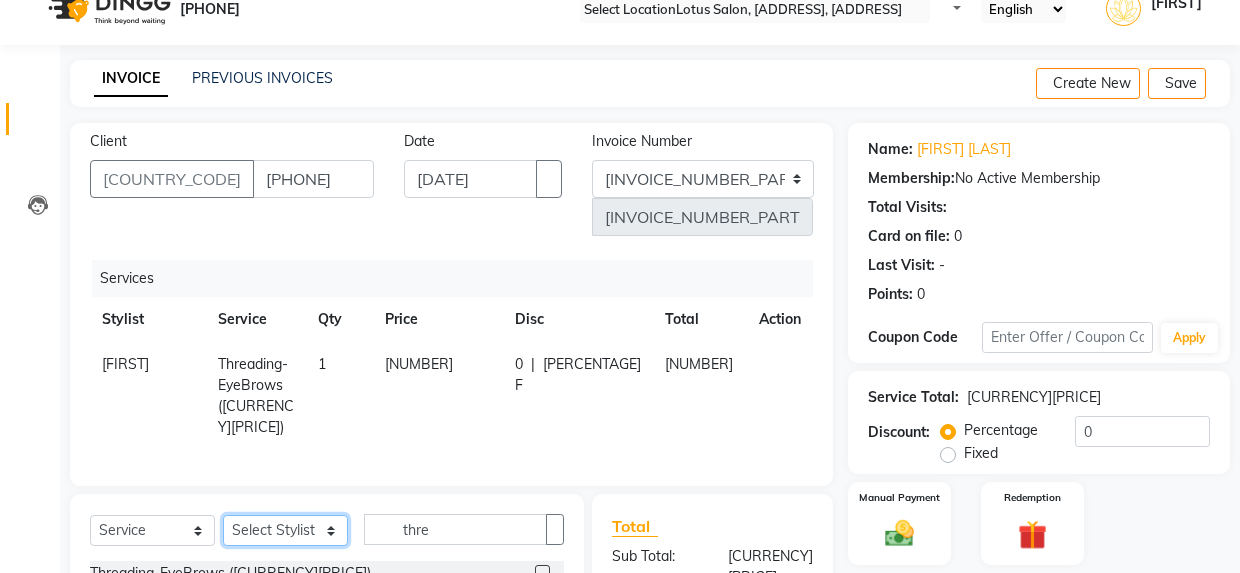 select on "[NUMBER]" 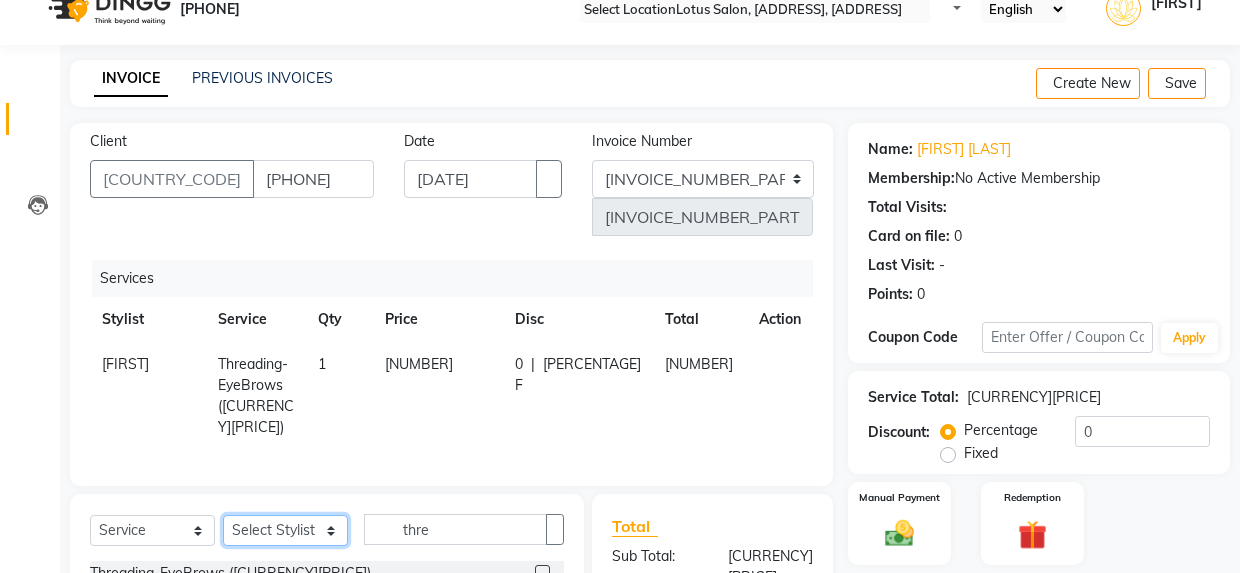 click on "Select Stylist [NAME] [NAME] [NAME] [NAME] [NAME]" at bounding box center [285, 530] 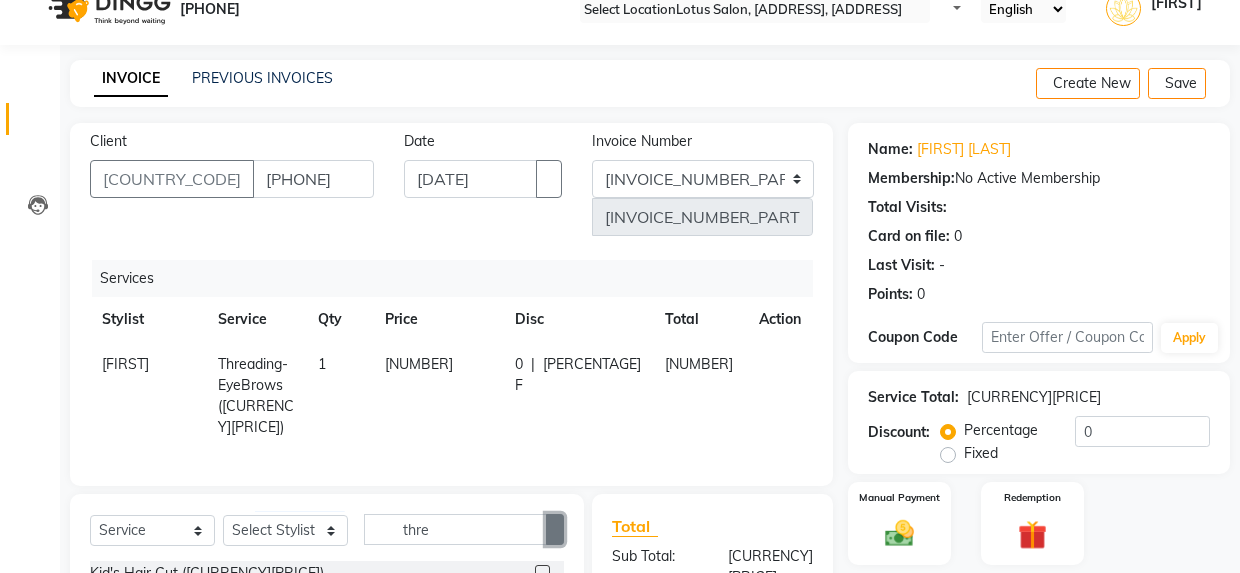 click at bounding box center (555, 529) 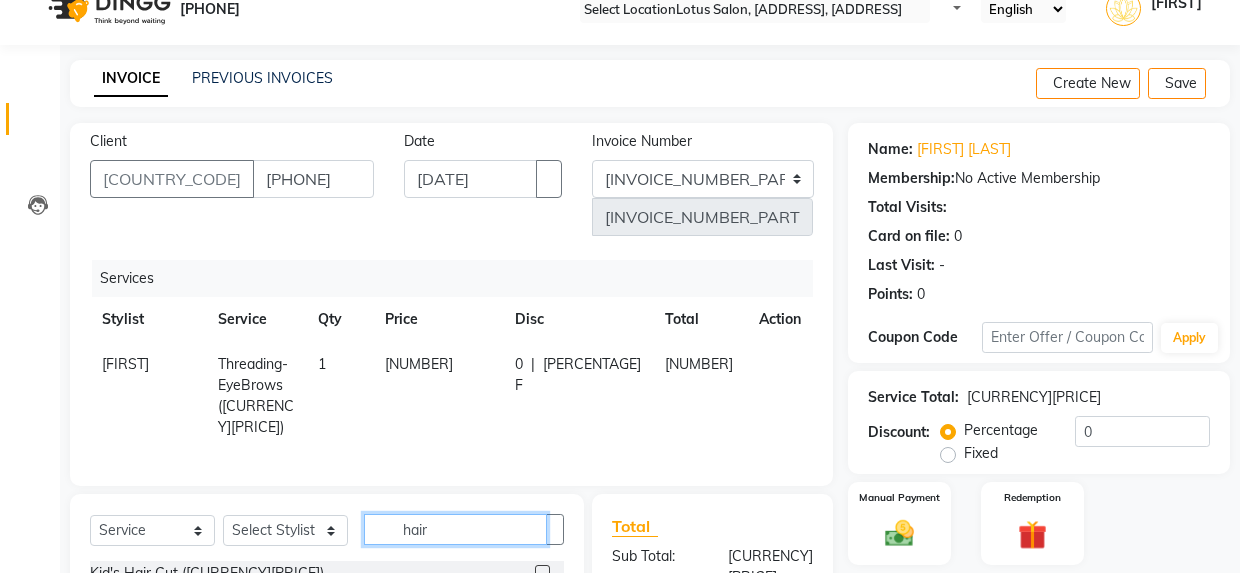type on "hair" 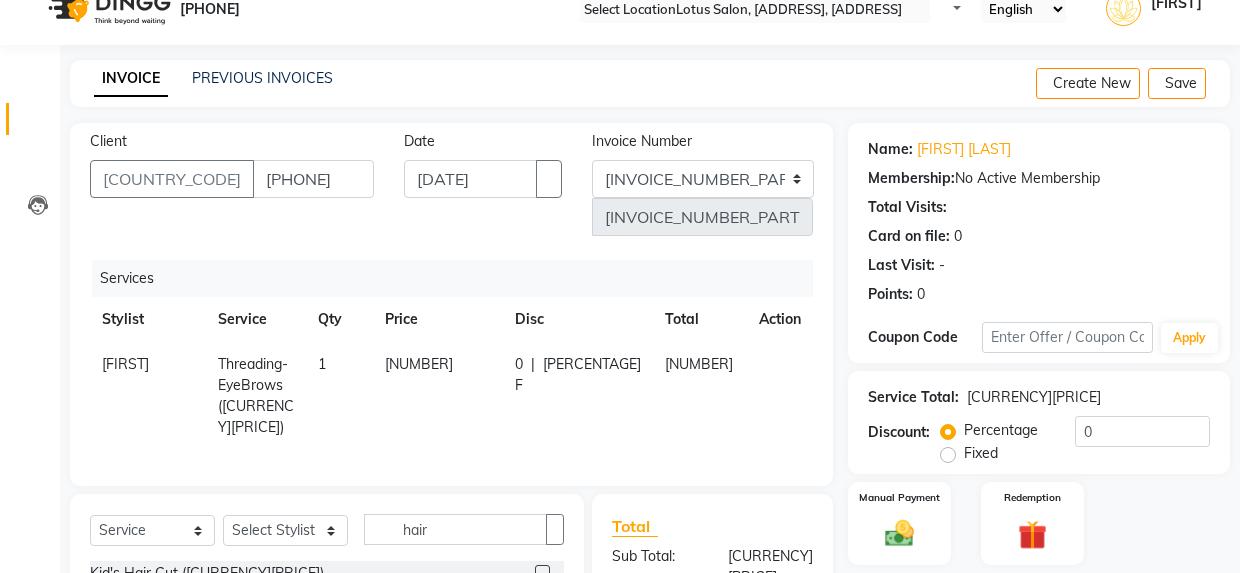 click at bounding box center (542, 601) 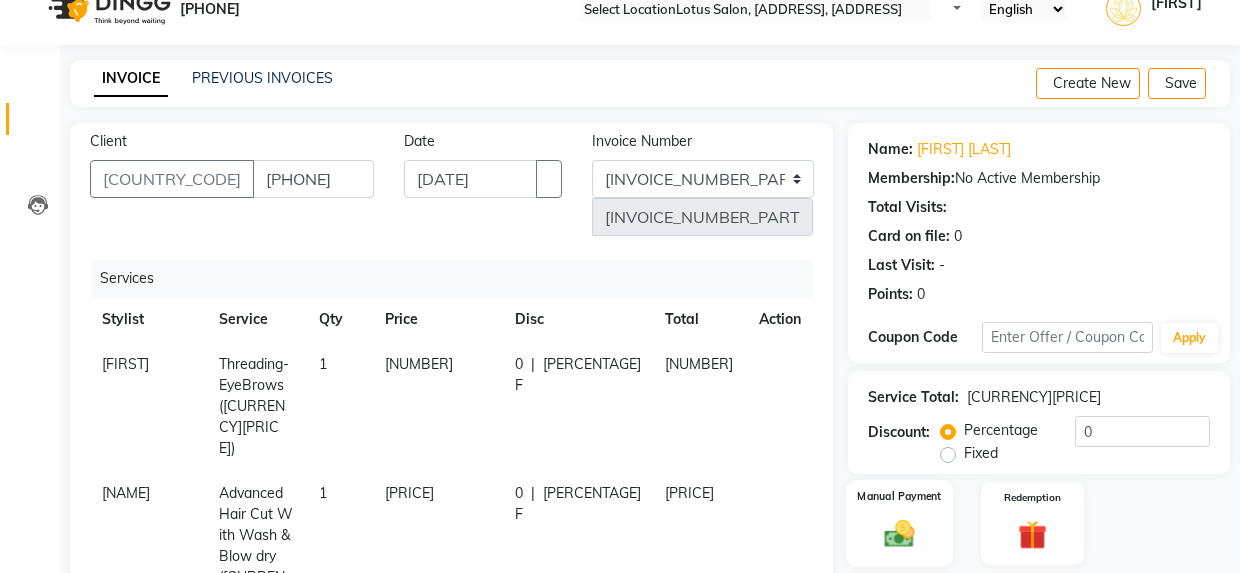 click on "Manual Payment" at bounding box center [900, 496] 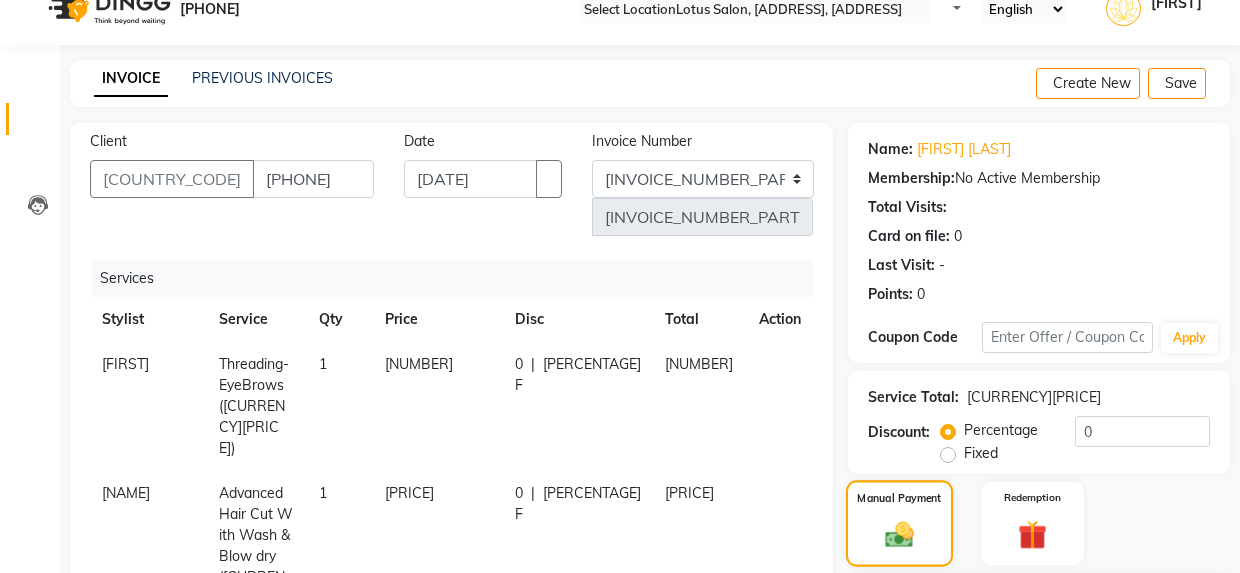 scroll, scrollTop: 314, scrollLeft: 0, axis: vertical 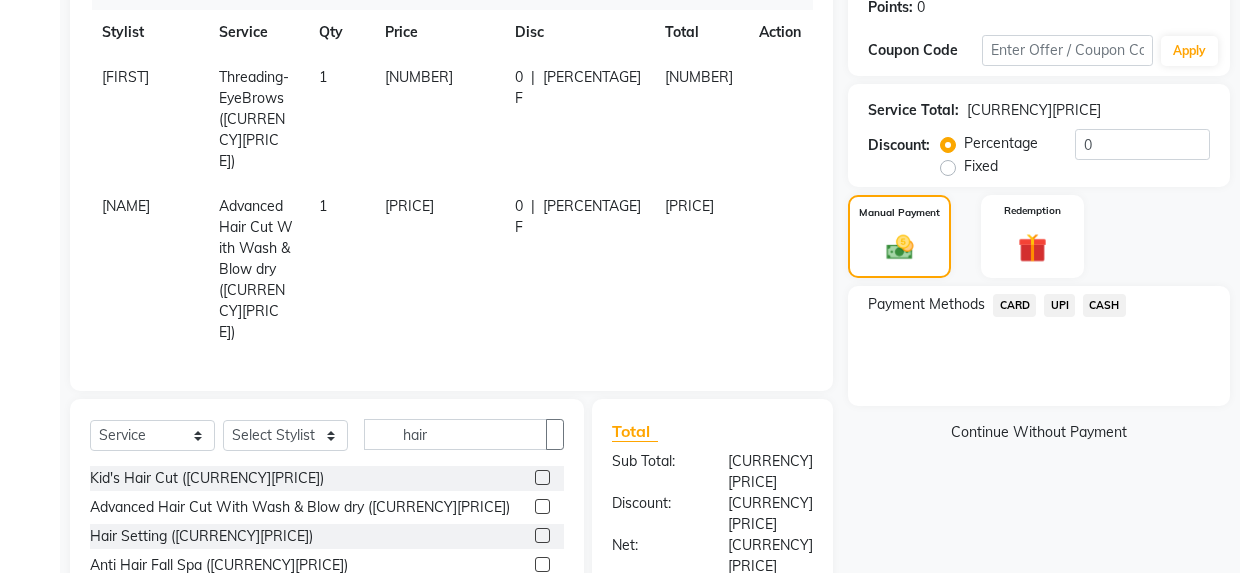 click on "UPI" at bounding box center (1014, 305) 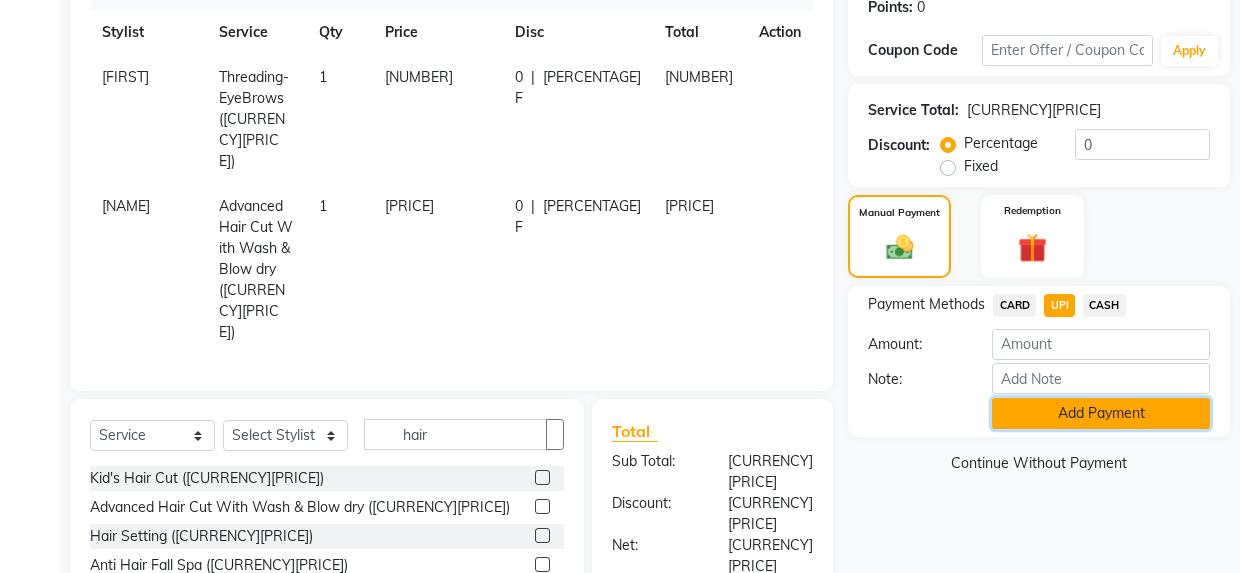 click on "Add Payment" at bounding box center (1101, 413) 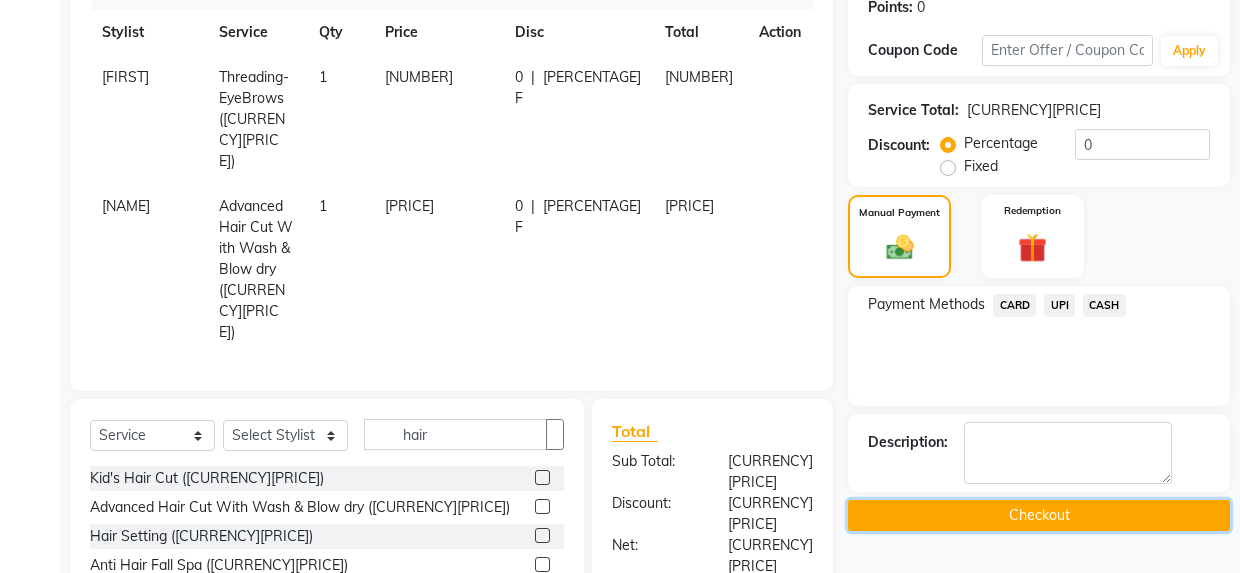click on "Checkout" at bounding box center [1039, 515] 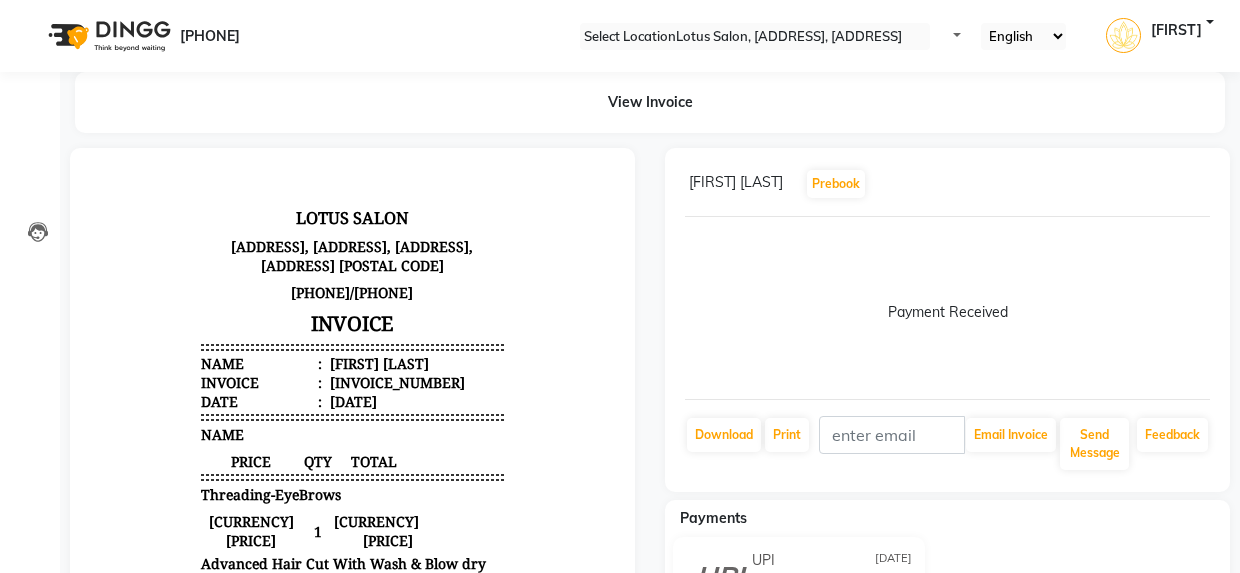 scroll, scrollTop: 0, scrollLeft: 0, axis: both 